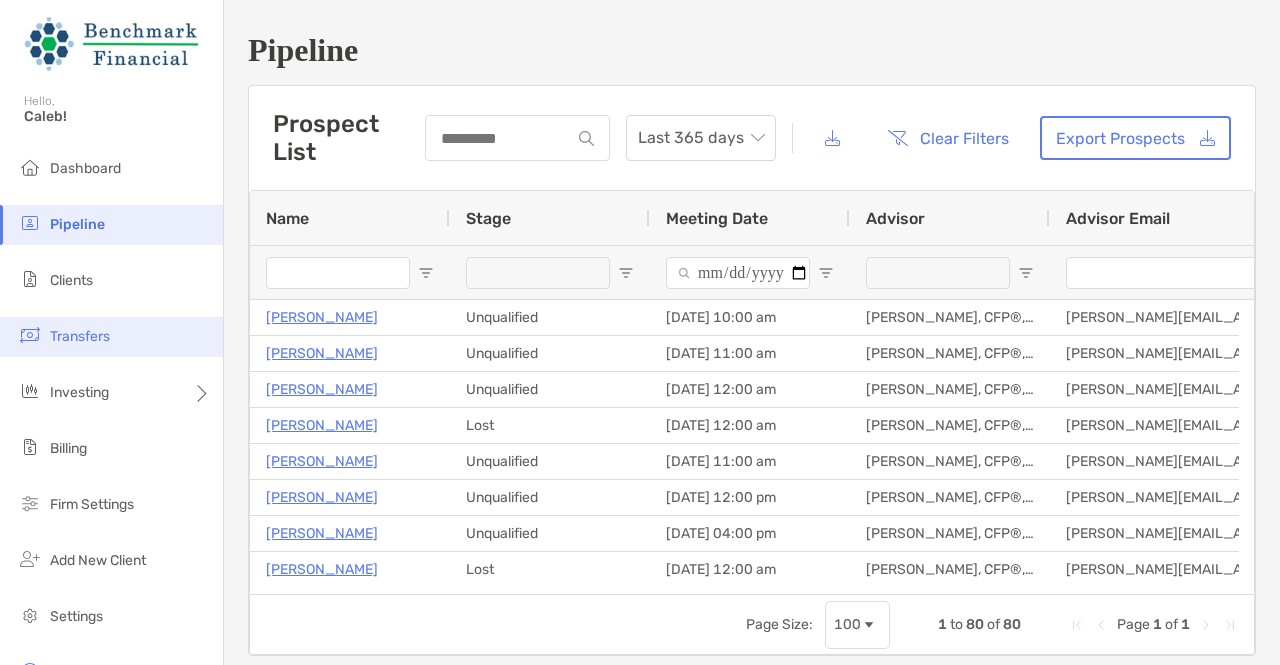 scroll, scrollTop: 0, scrollLeft: 0, axis: both 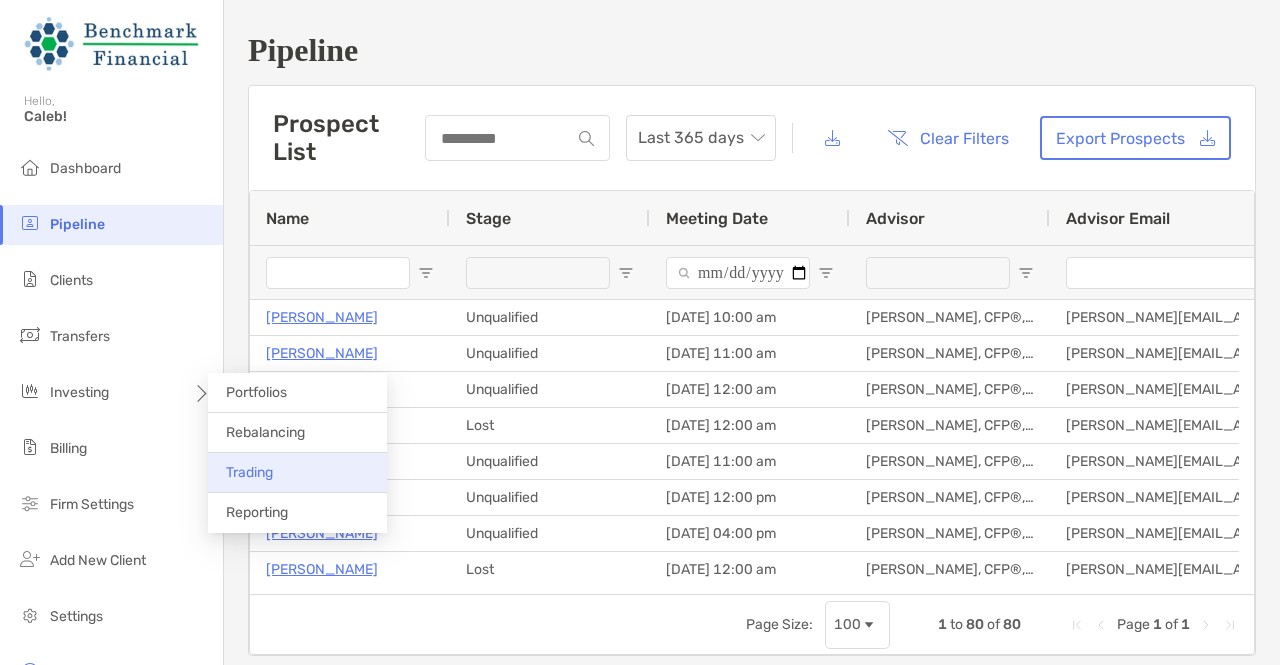 click on "Trading" at bounding box center [297, 473] 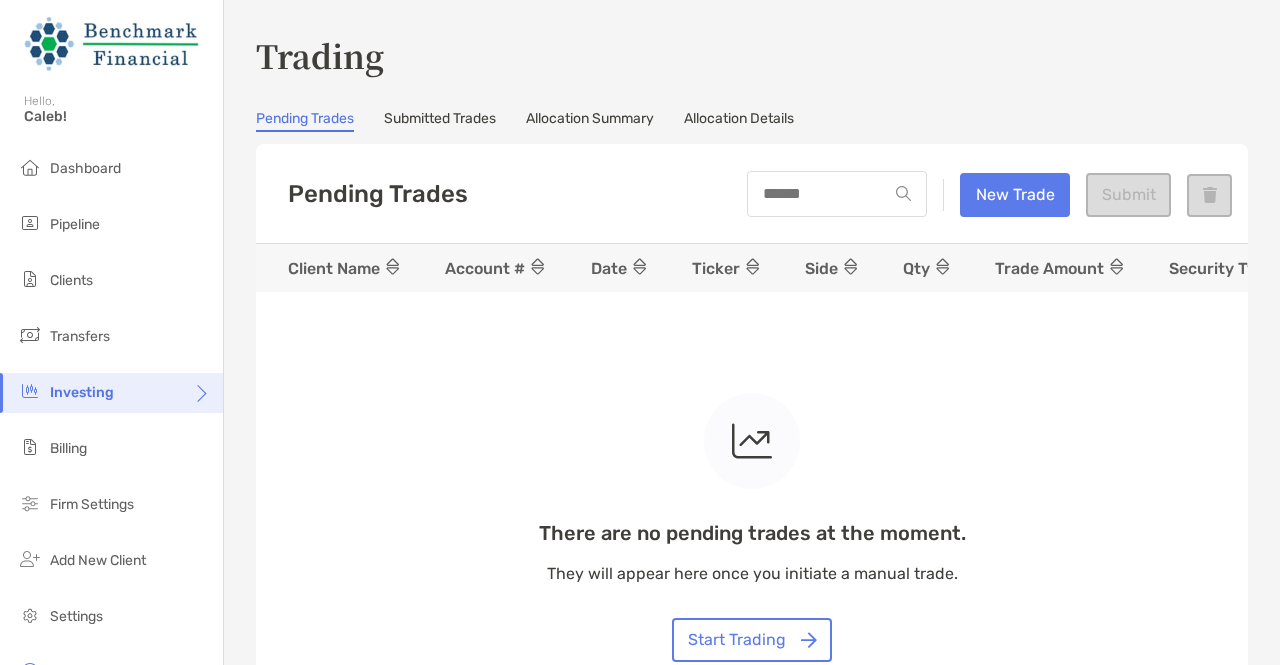 click on "Submitted Trades" at bounding box center (440, 121) 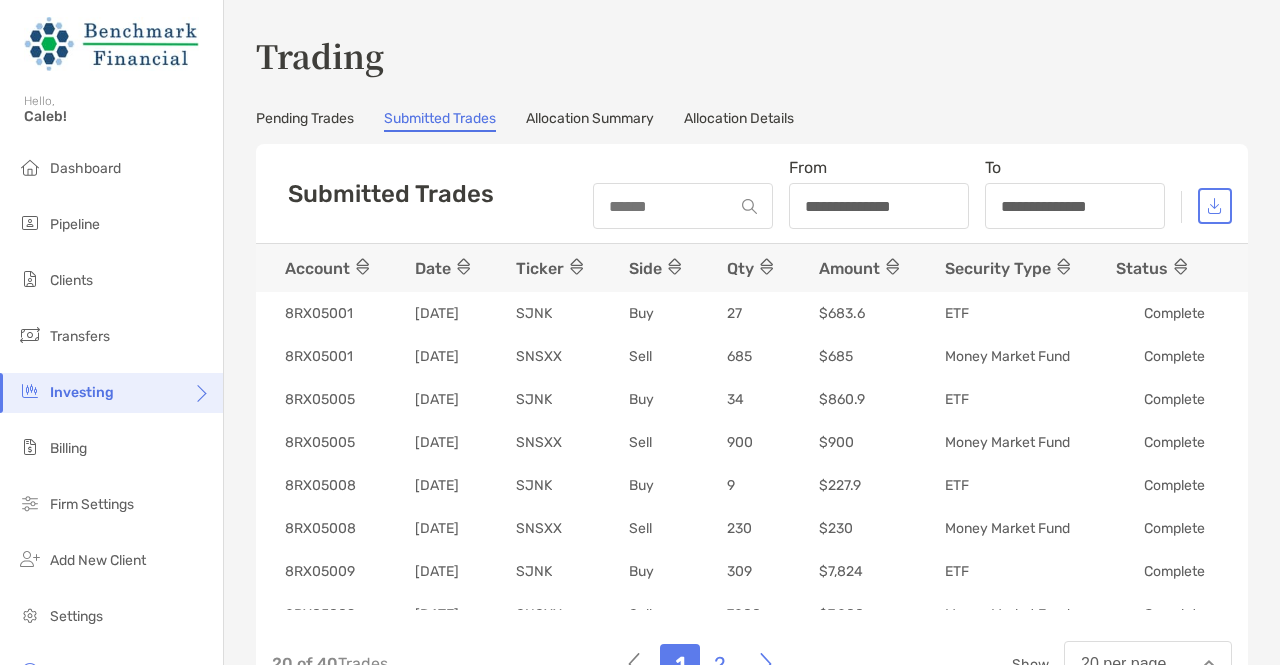scroll, scrollTop: 0, scrollLeft: 0, axis: both 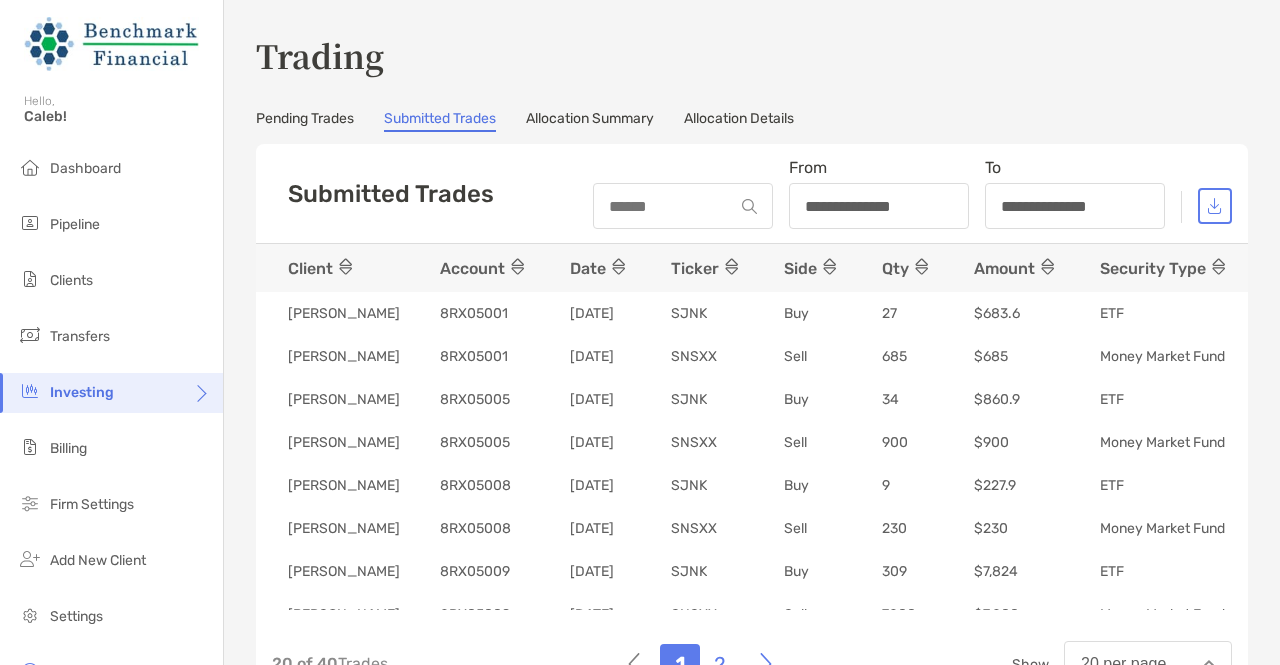 click on "Allocation Summary" at bounding box center [590, 121] 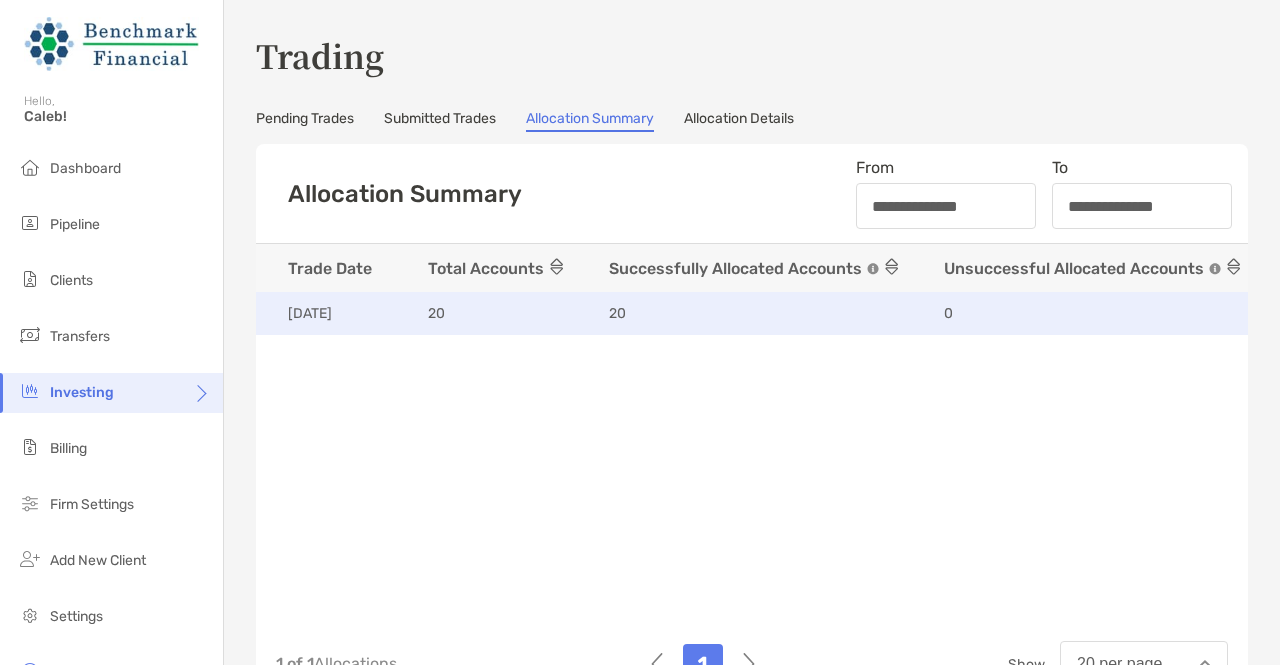 click on "20" at bounding box center [498, 314] 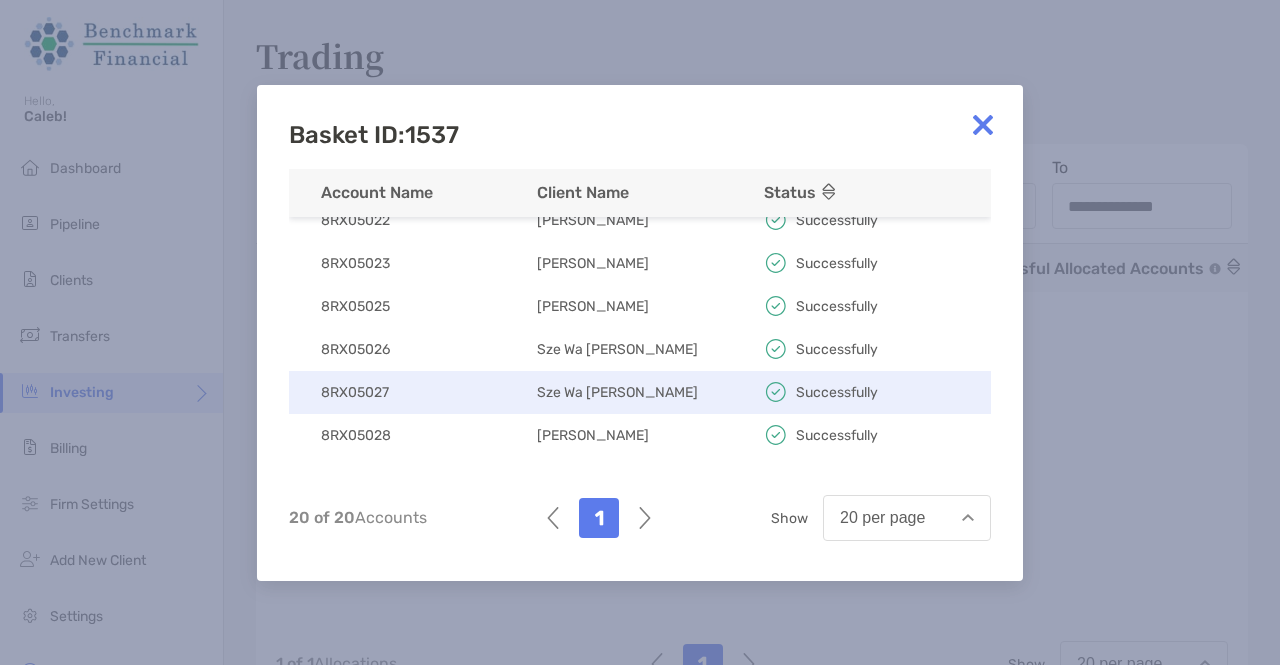 scroll, scrollTop: 612, scrollLeft: 0, axis: vertical 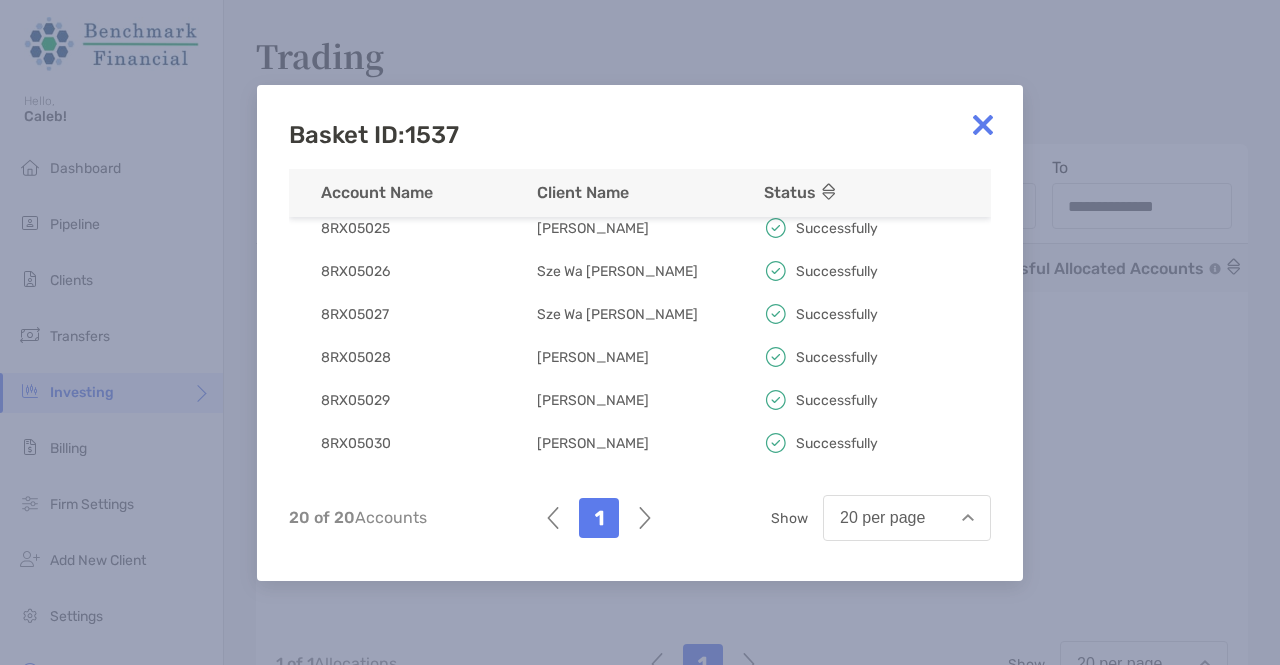 click at bounding box center (983, 125) 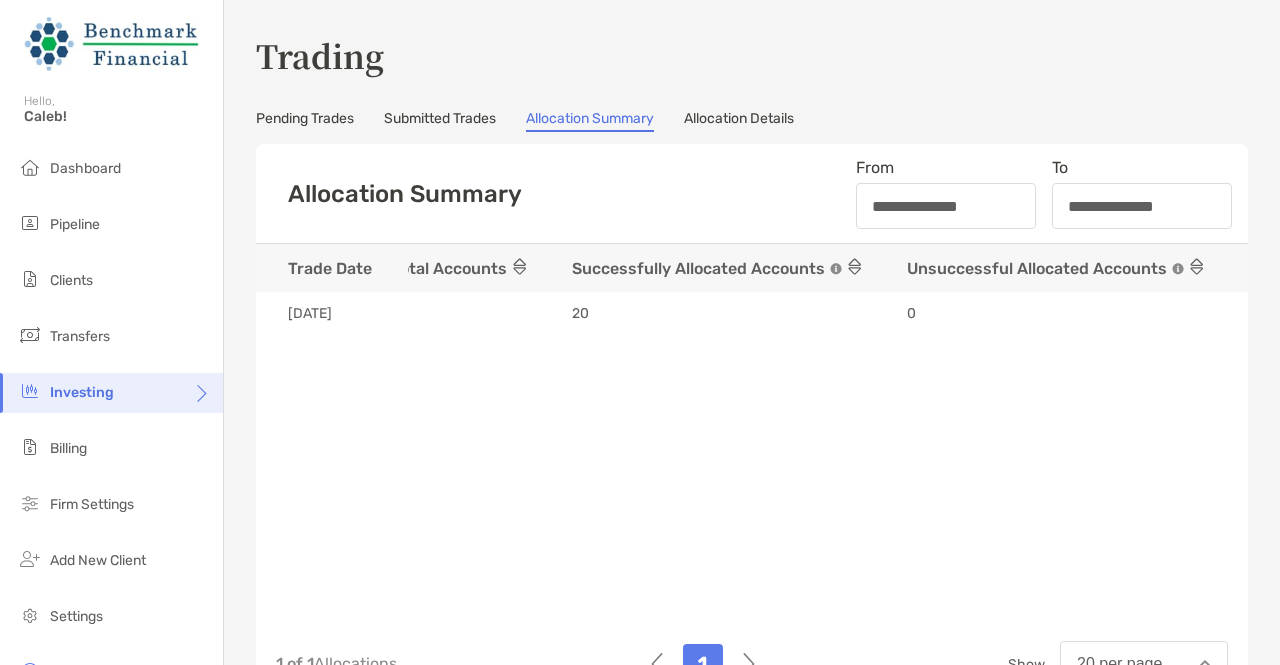scroll, scrollTop: 0, scrollLeft: 0, axis: both 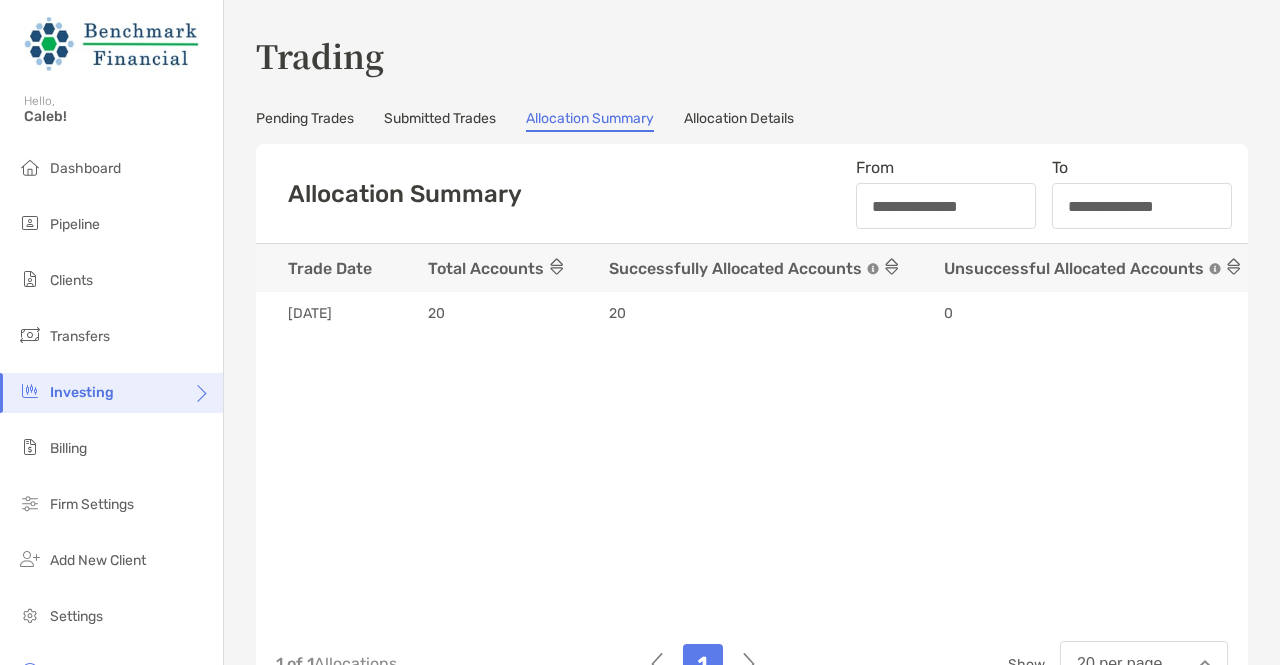 click on "**********" at bounding box center (752, 398) 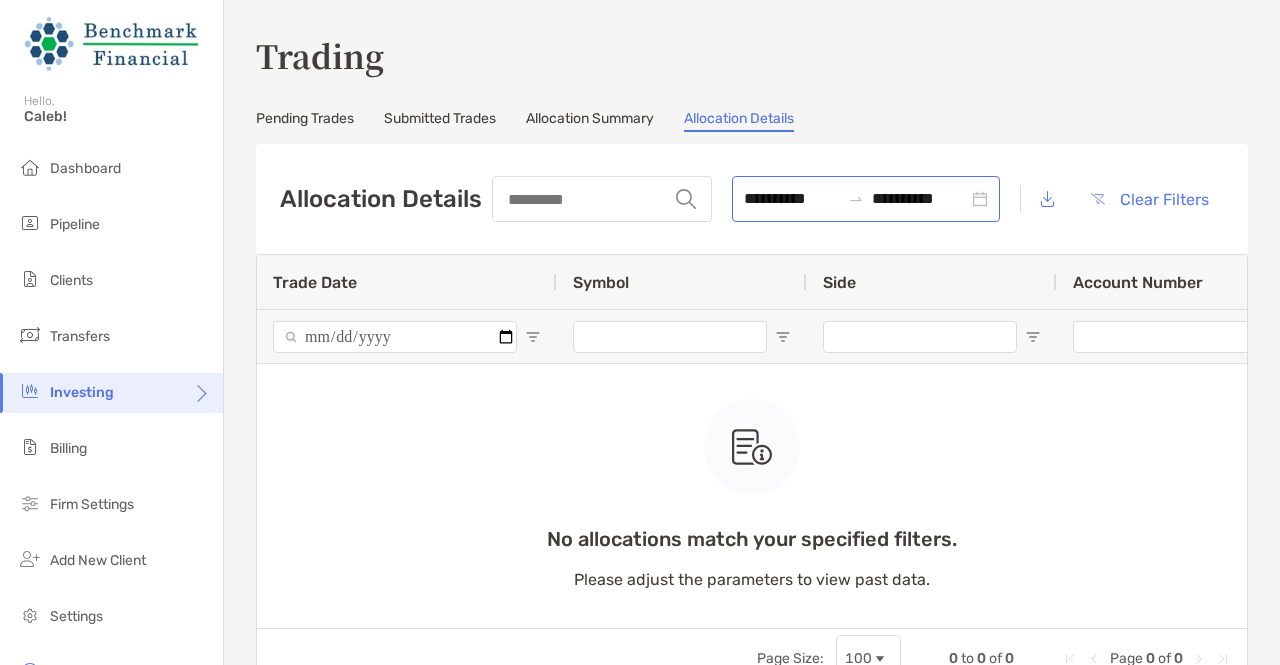 click on "**********" at bounding box center [866, 199] 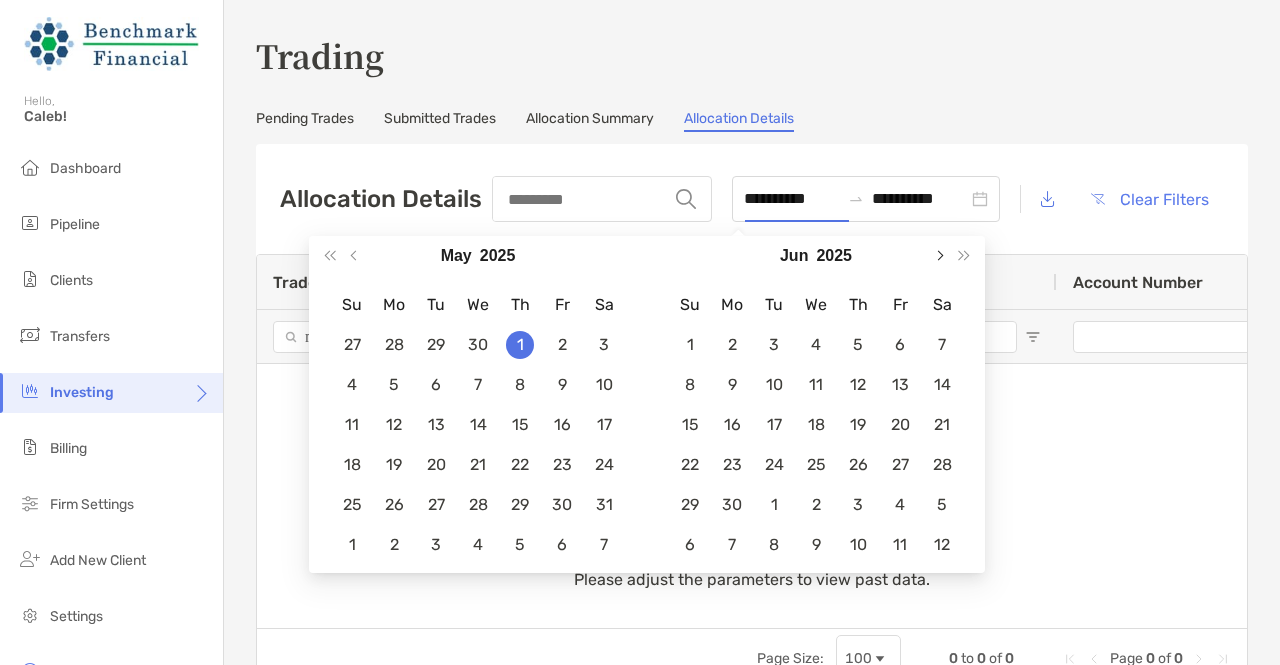 click at bounding box center (939, 256) 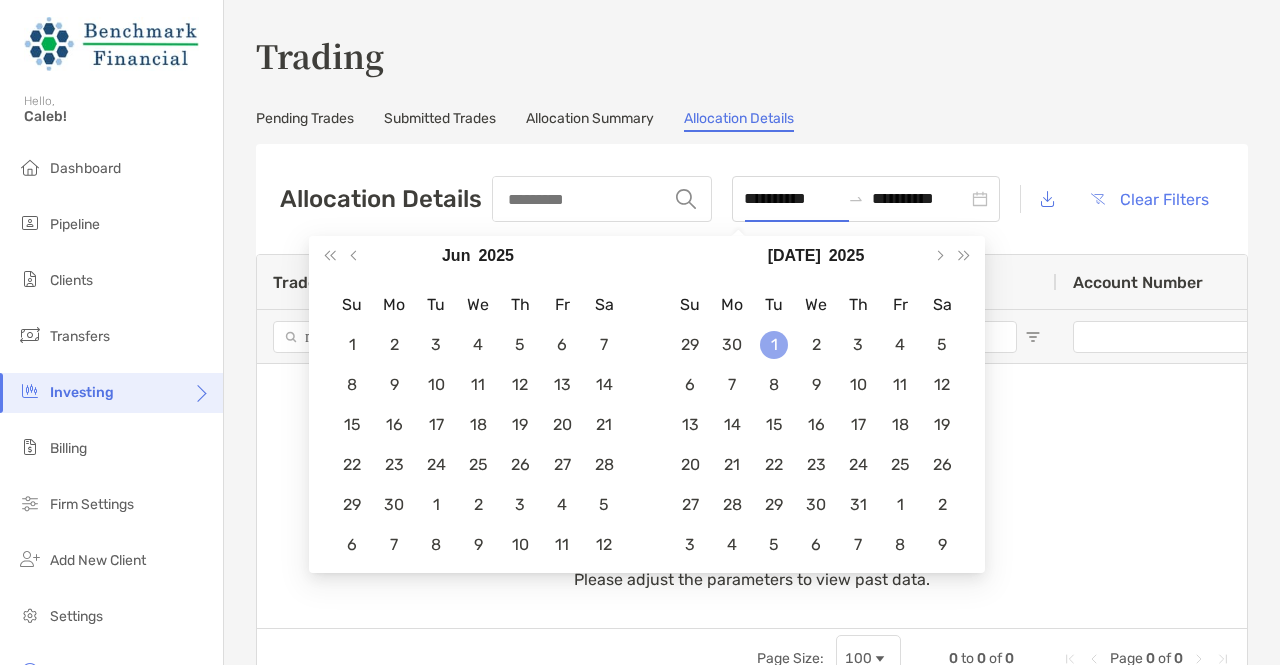 type on "**********" 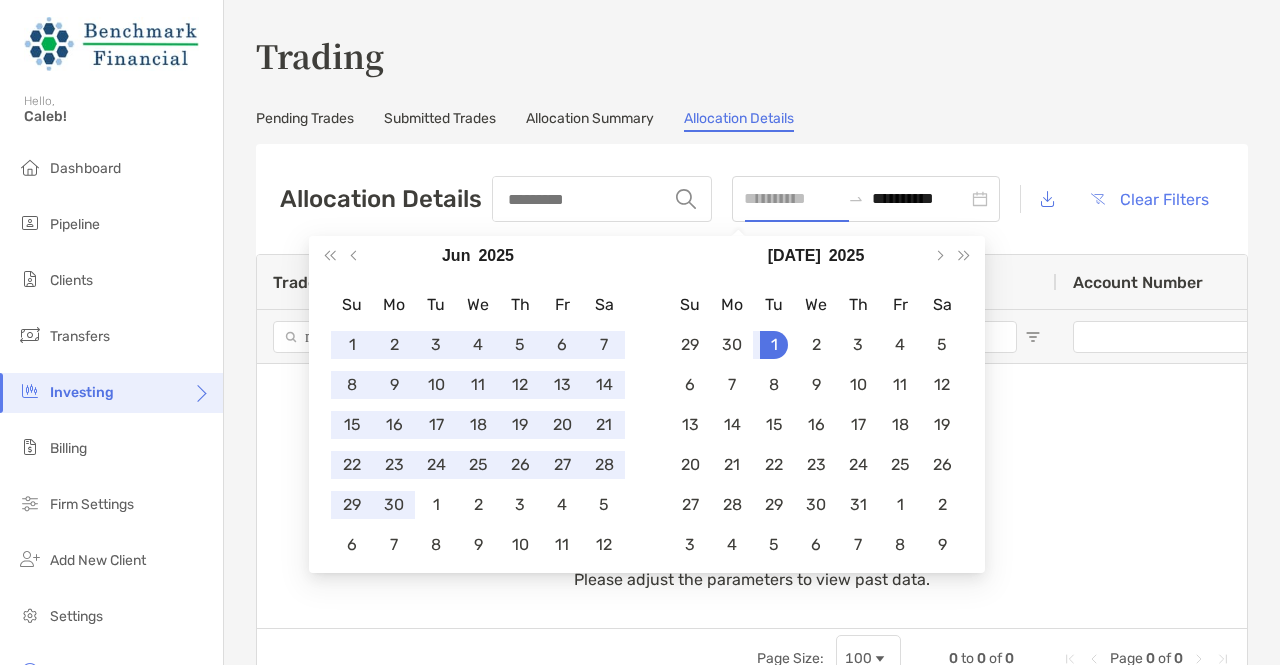 click on "1" at bounding box center [774, 345] 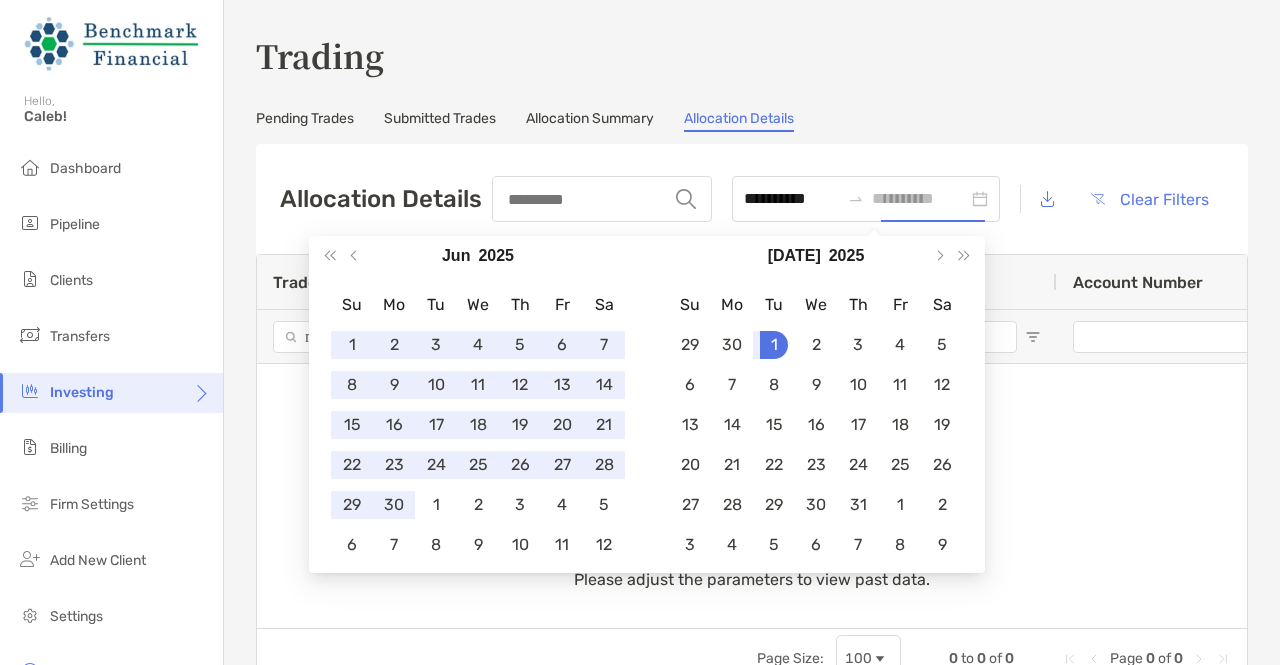 click on "1" at bounding box center [774, 345] 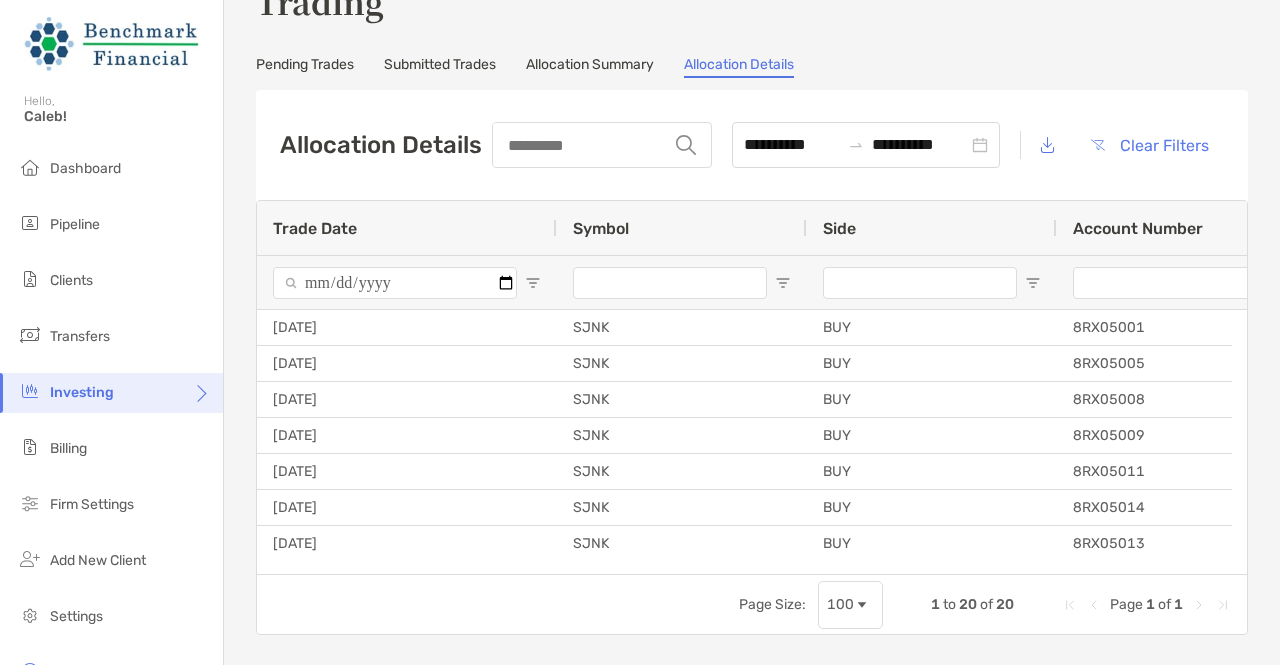 scroll, scrollTop: 100, scrollLeft: 0, axis: vertical 